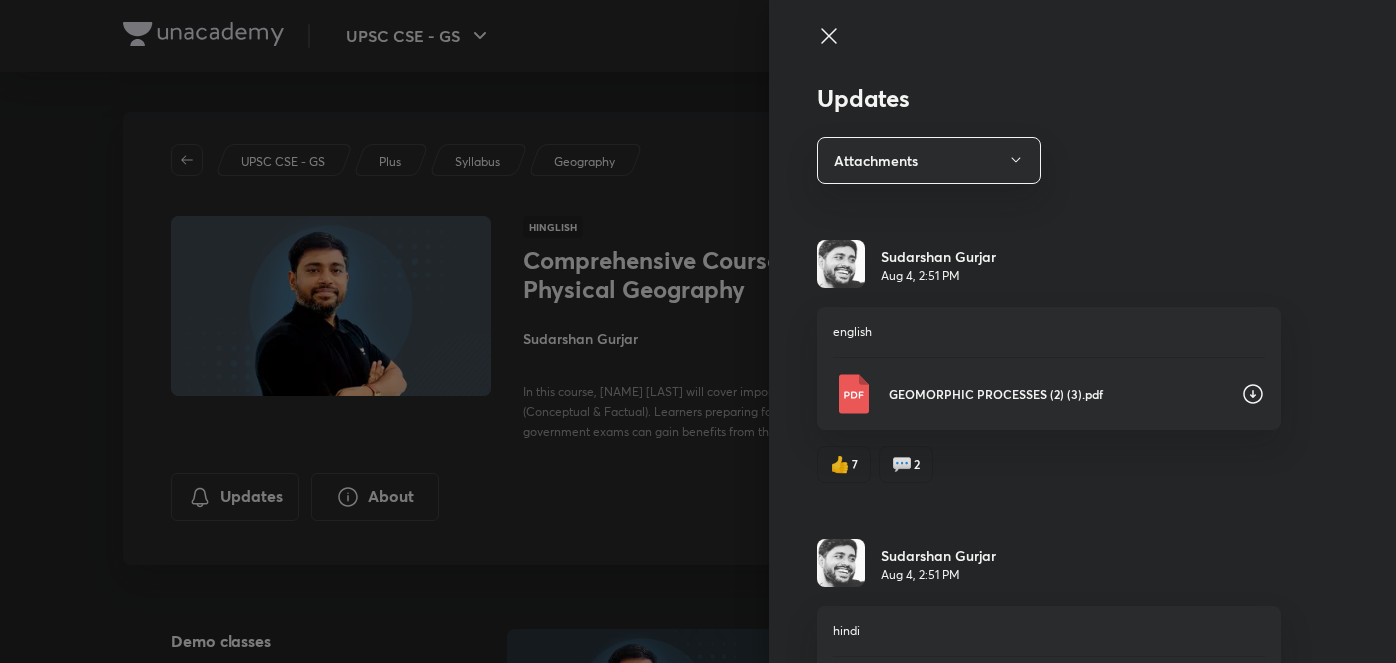 scroll, scrollTop: 189, scrollLeft: 0, axis: vertical 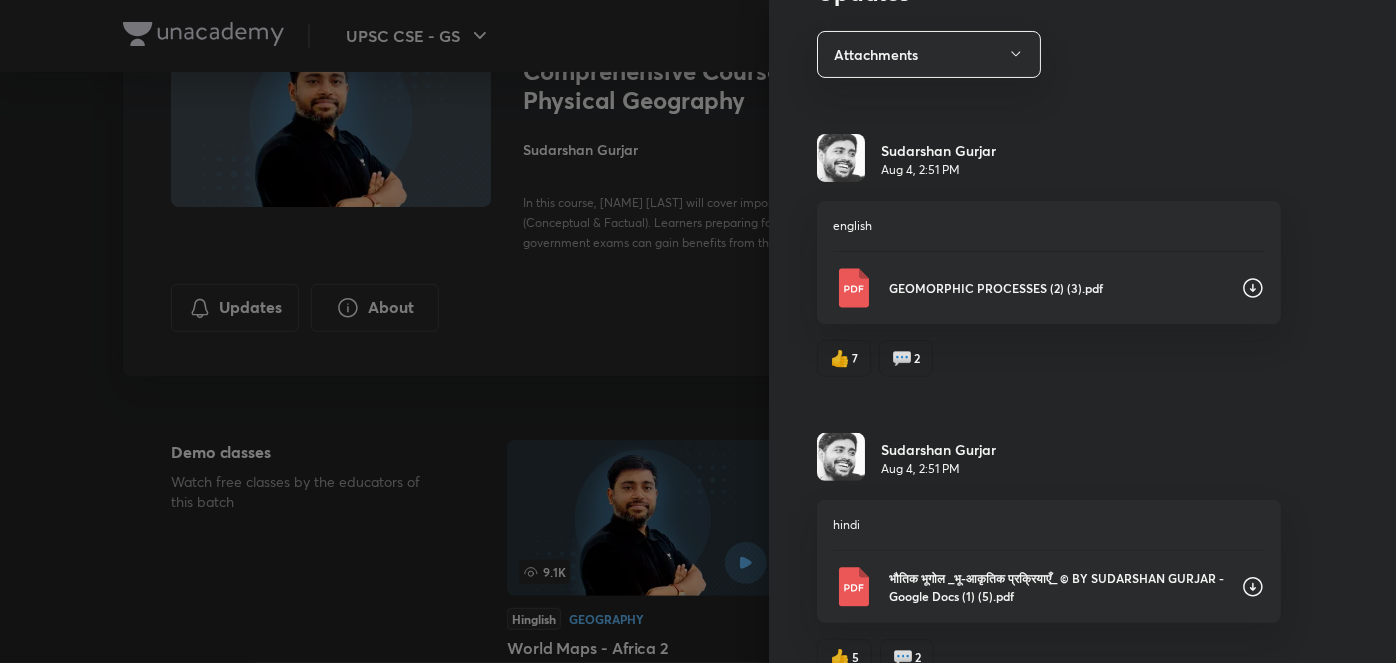 click at bounding box center (698, 331) 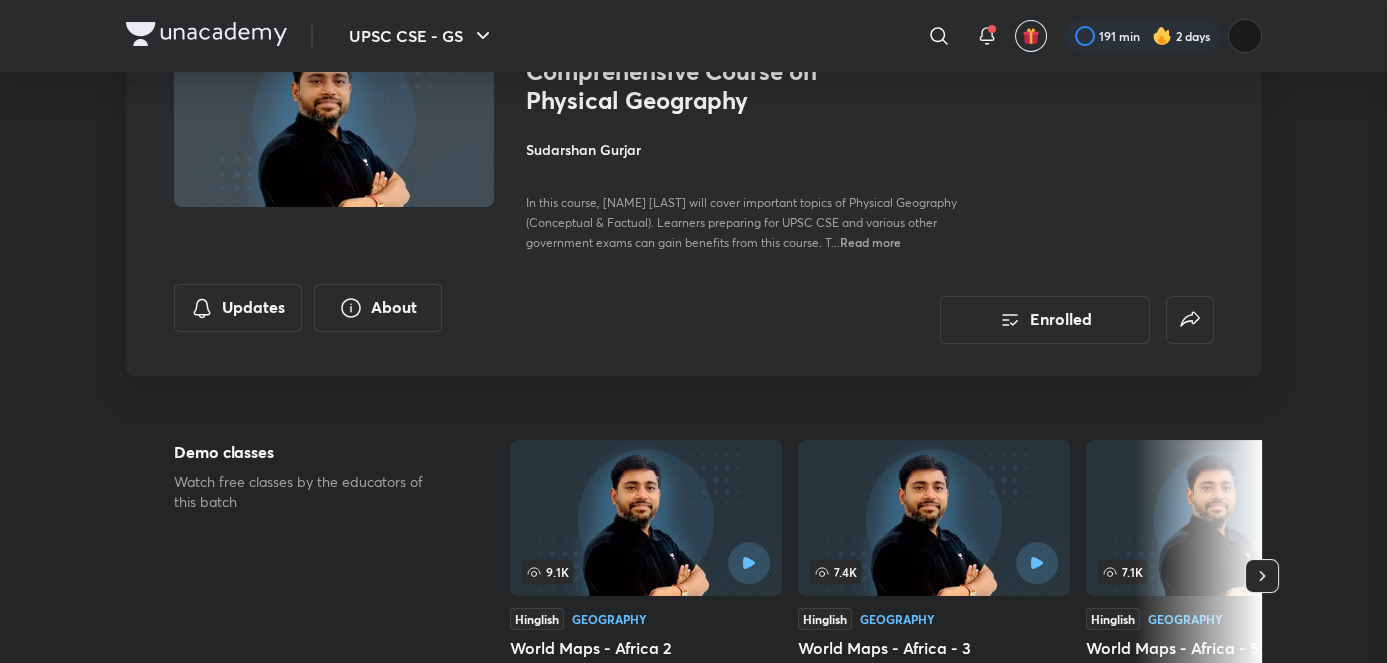 scroll, scrollTop: 0, scrollLeft: 0, axis: both 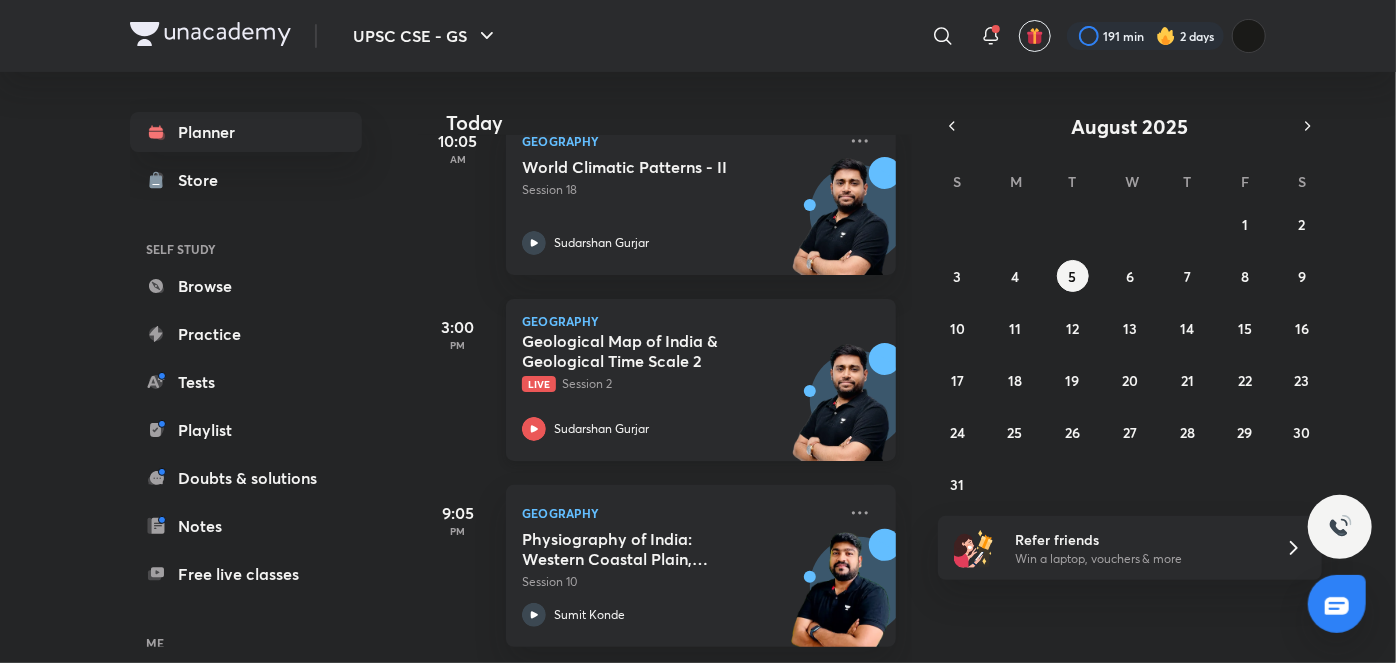 click on "Geological Map of India & Geological Time Scale 2 Live Session 2 [NAME] [LAST]" at bounding box center (679, 386) 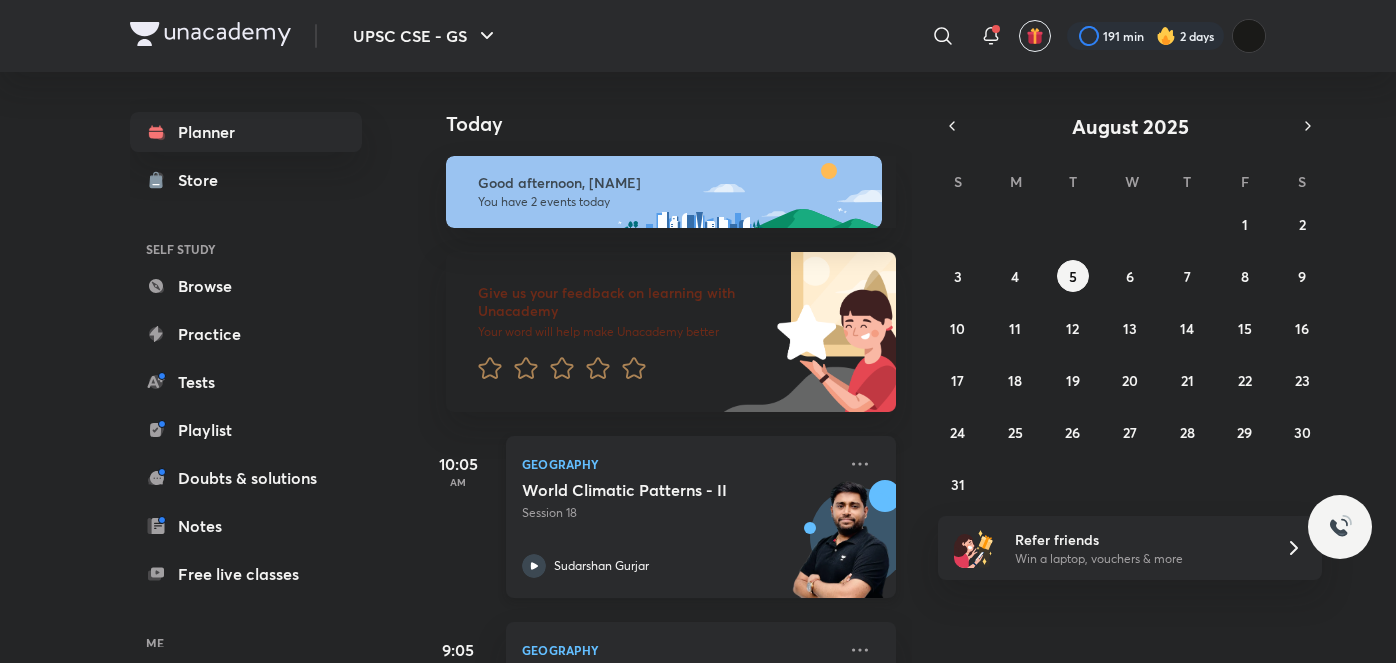 scroll, scrollTop: 0, scrollLeft: 0, axis: both 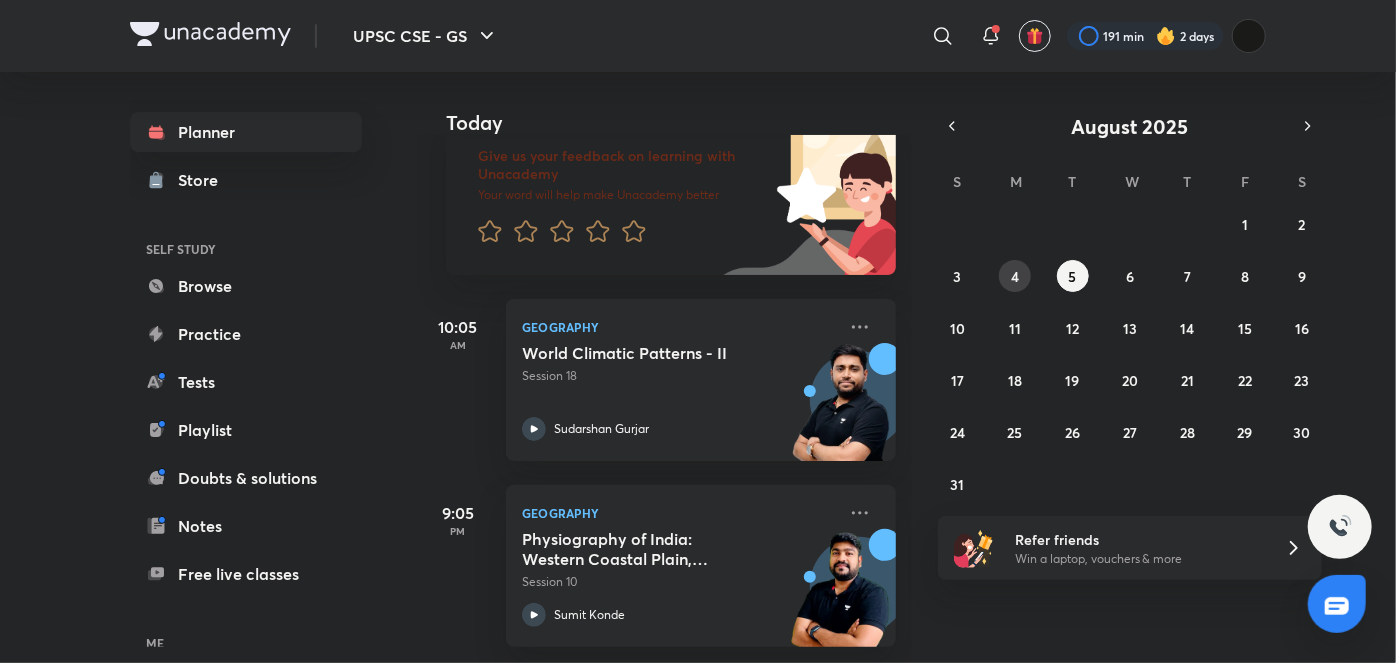 click on "4" at bounding box center (1015, 276) 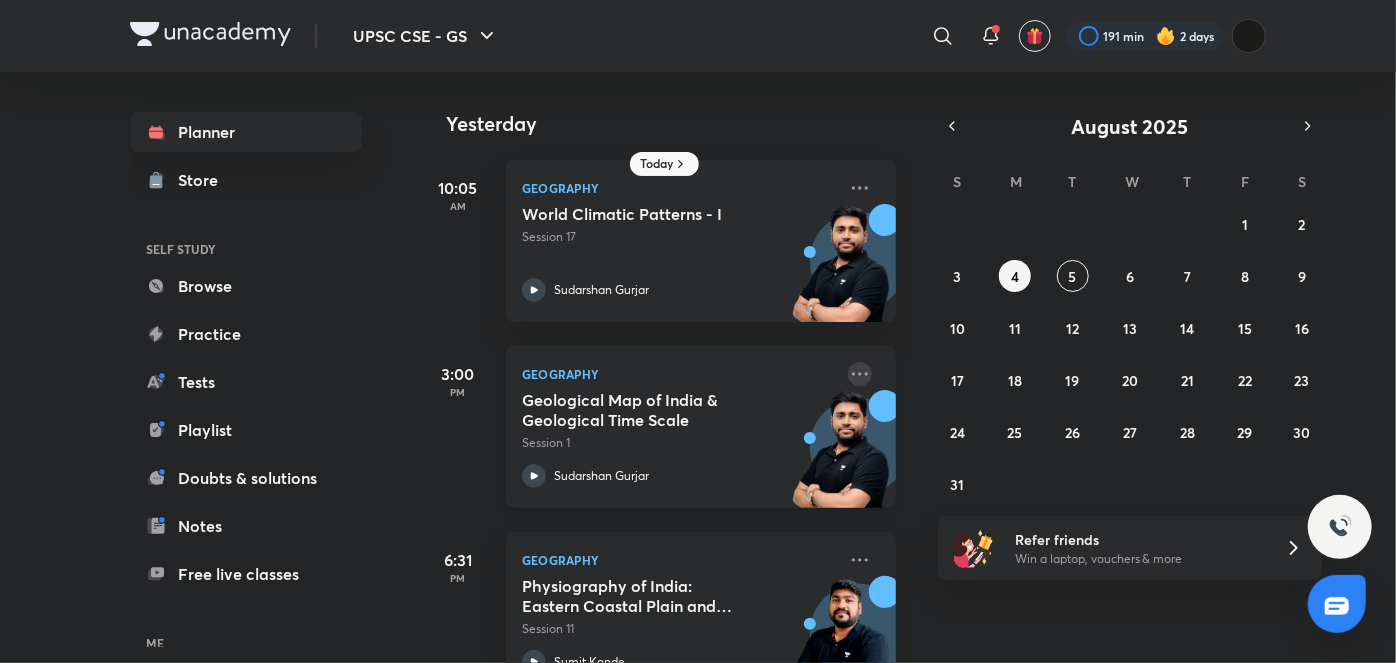 click 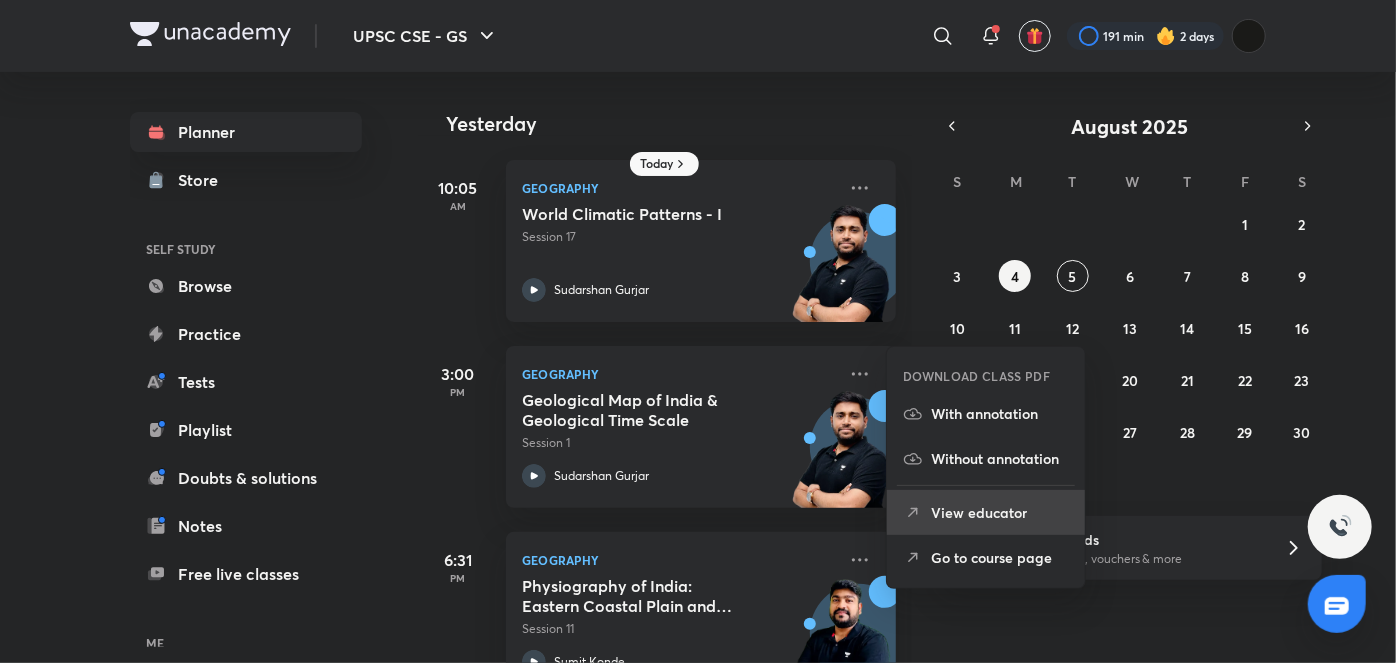 click on "View educator" at bounding box center [1000, 512] 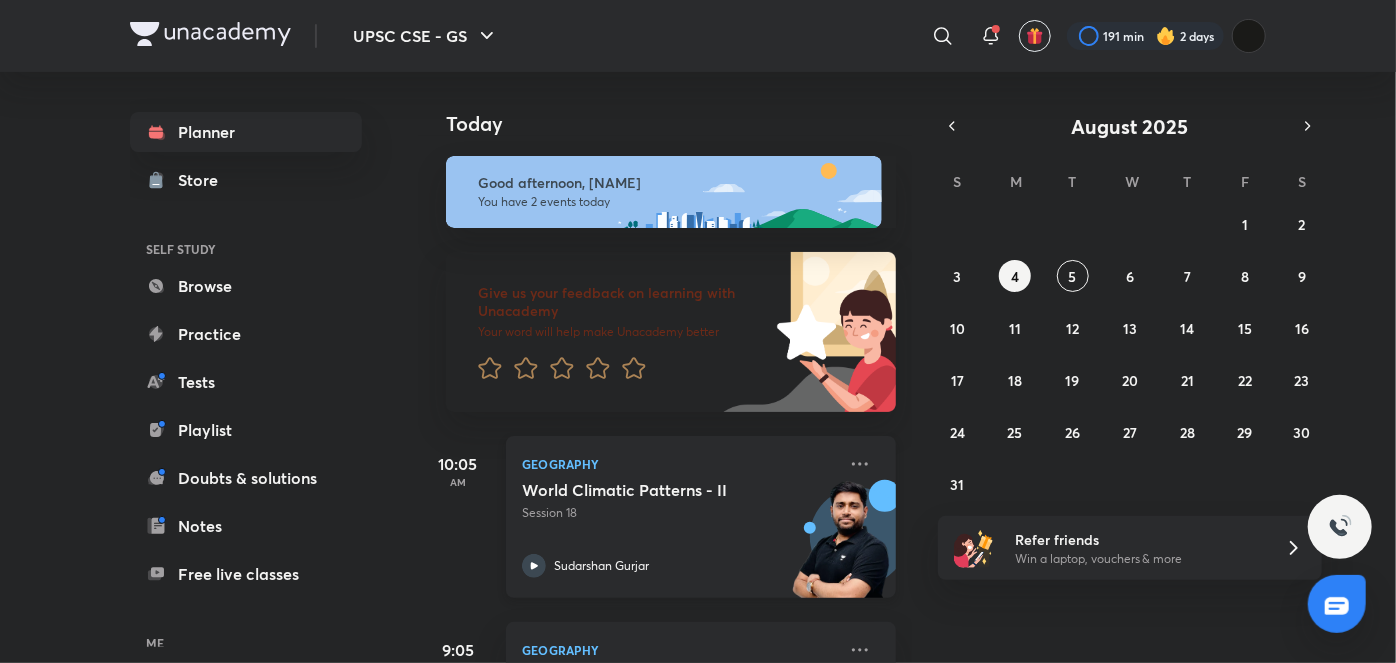 scroll, scrollTop: 150, scrollLeft: 0, axis: vertical 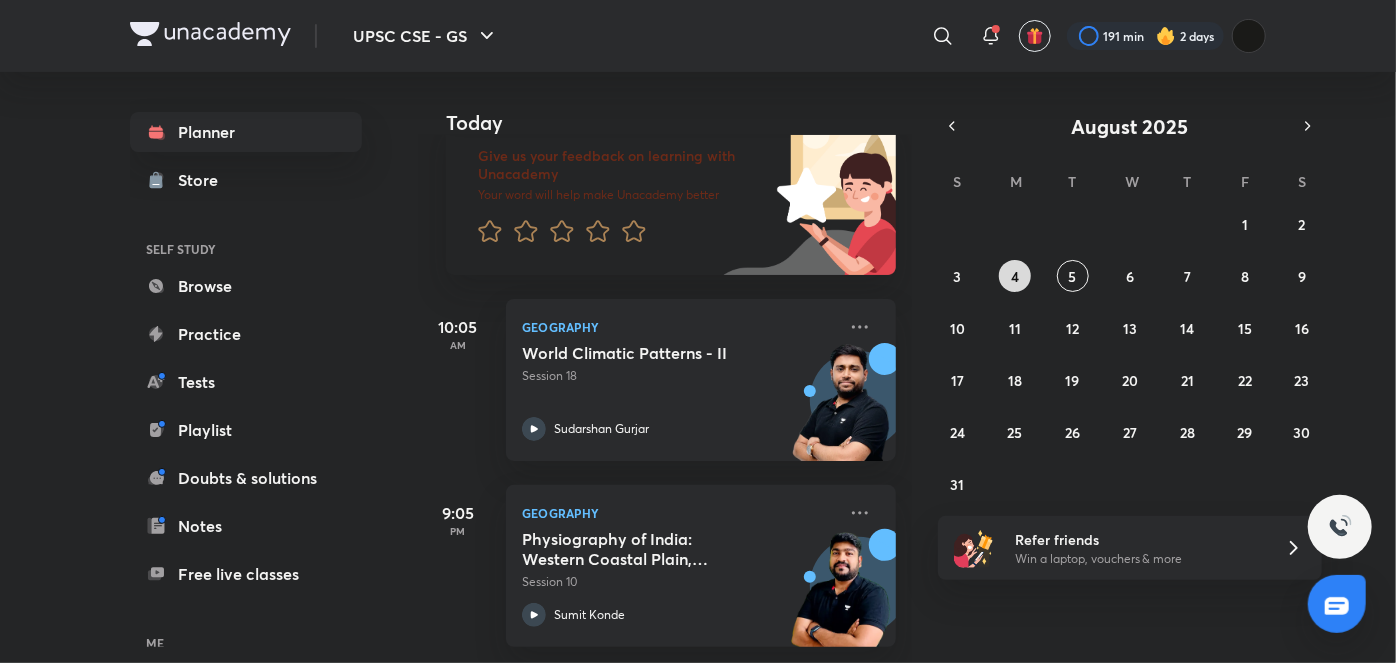 click on "4" at bounding box center (1015, 276) 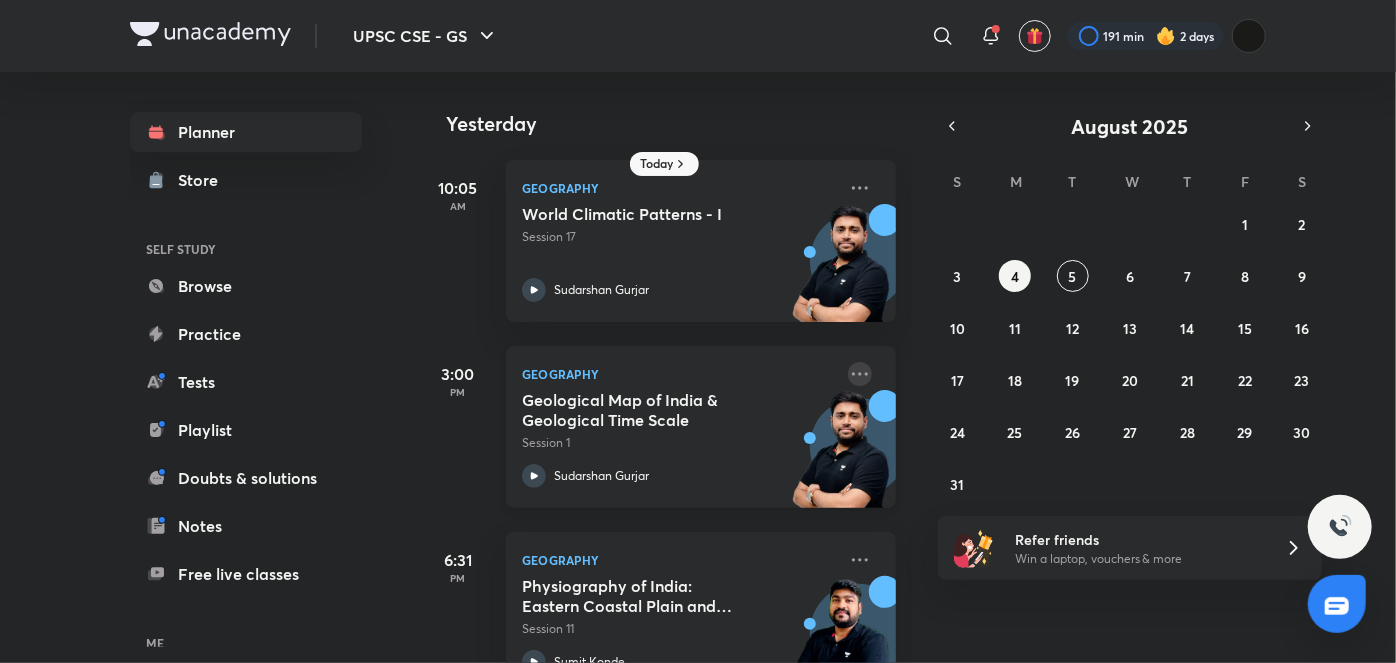 click 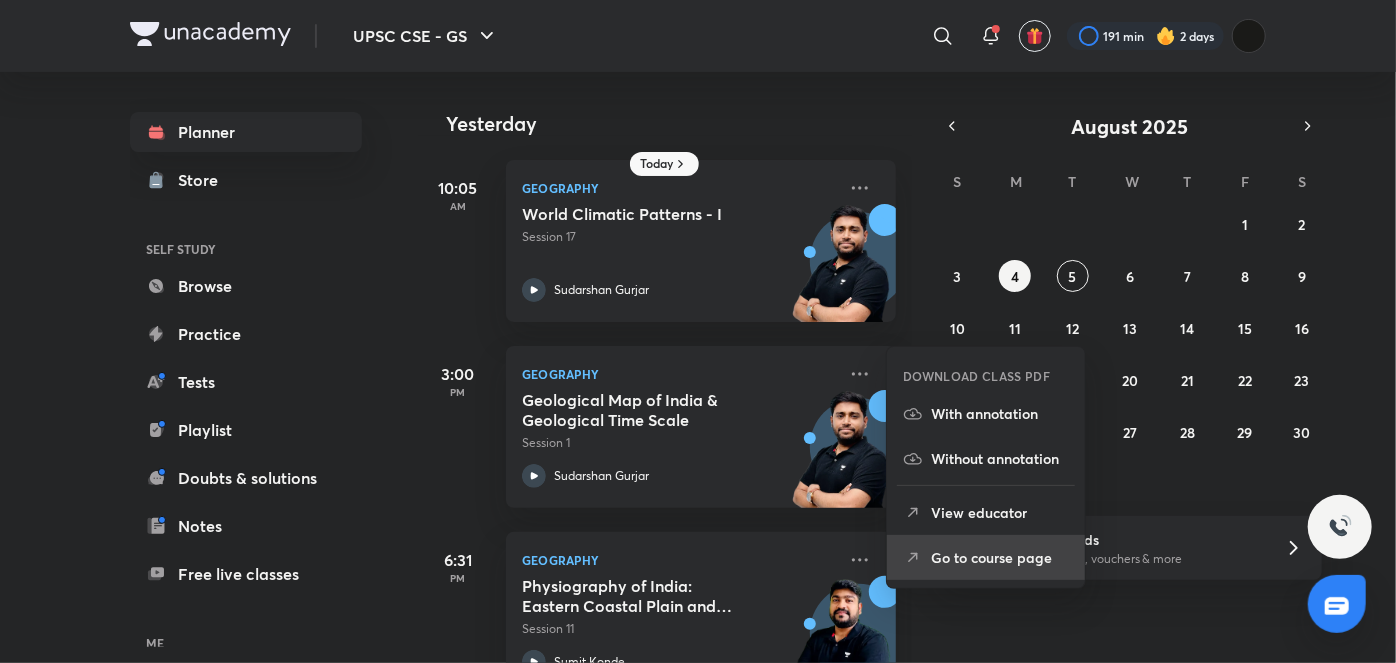 click on "Go to course page" at bounding box center (1000, 557) 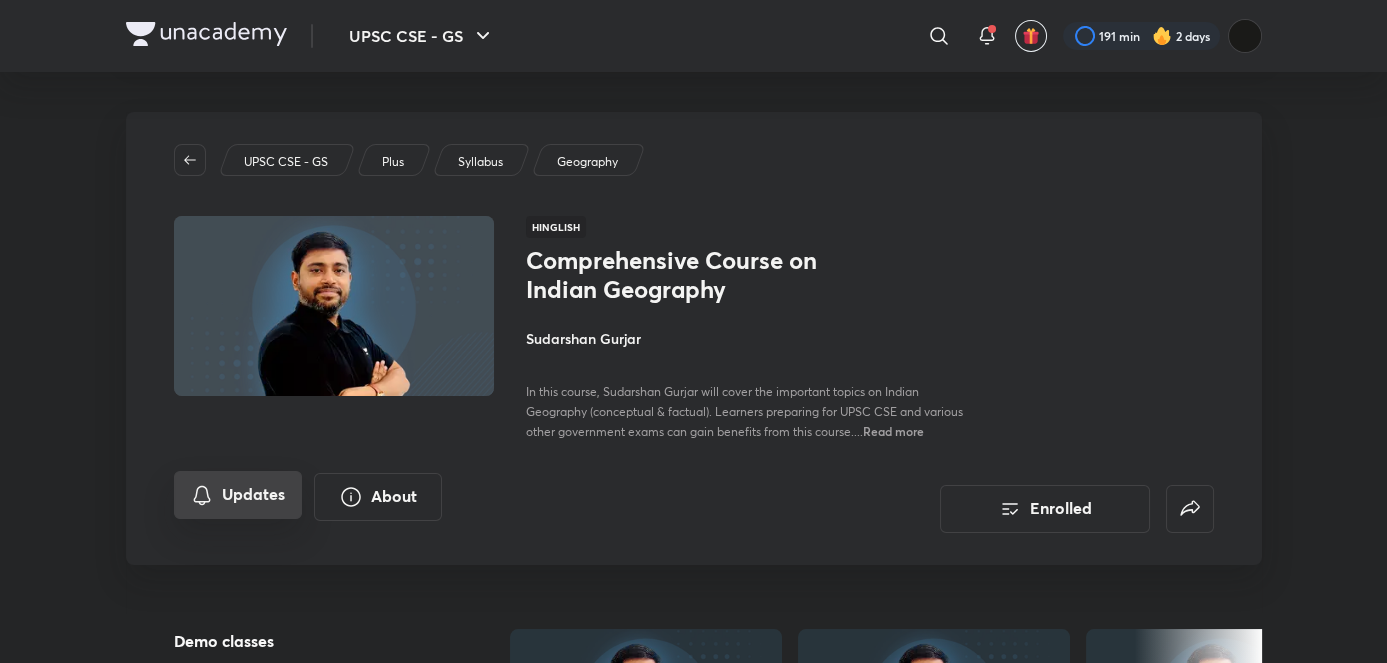 click on "Updates" at bounding box center (238, 495) 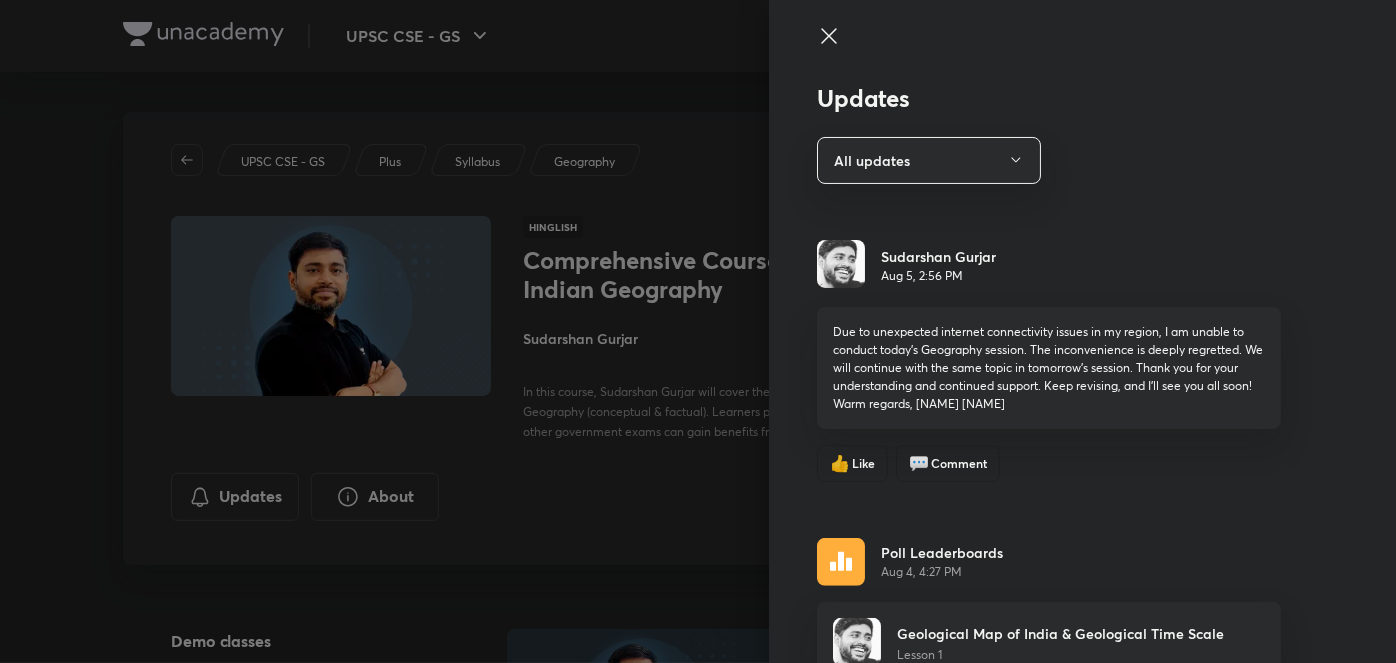 click 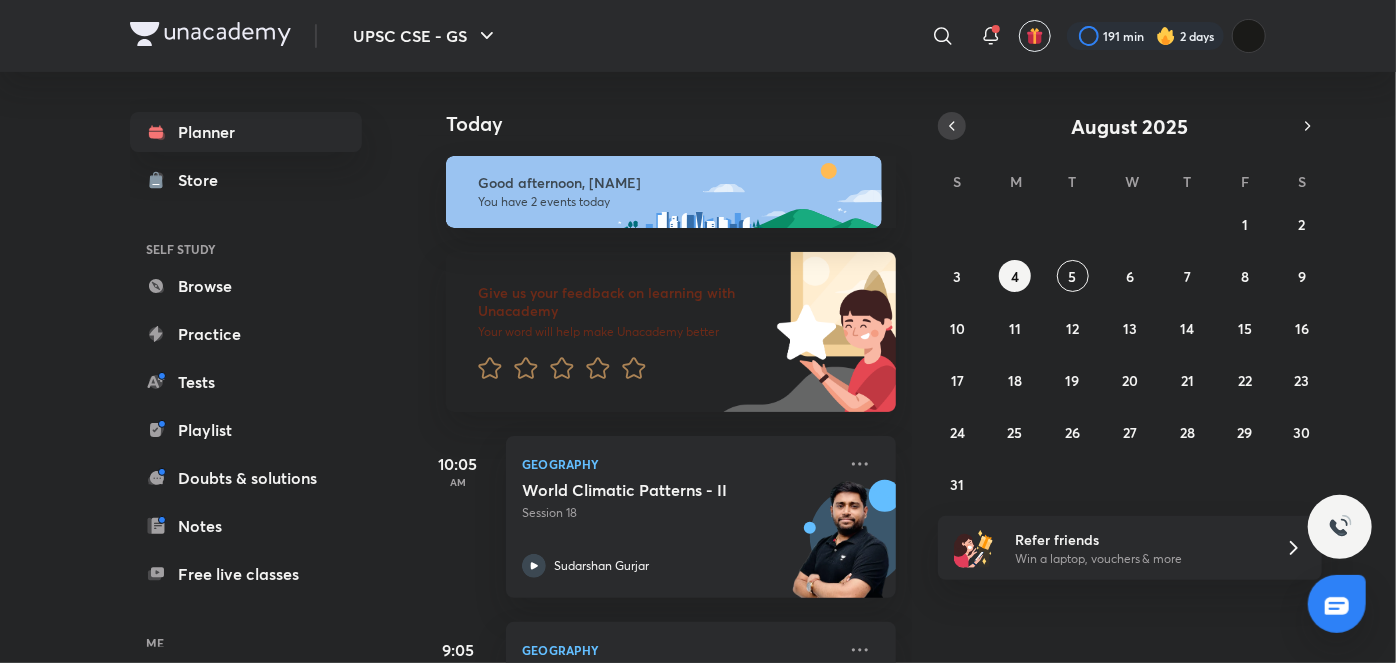 click 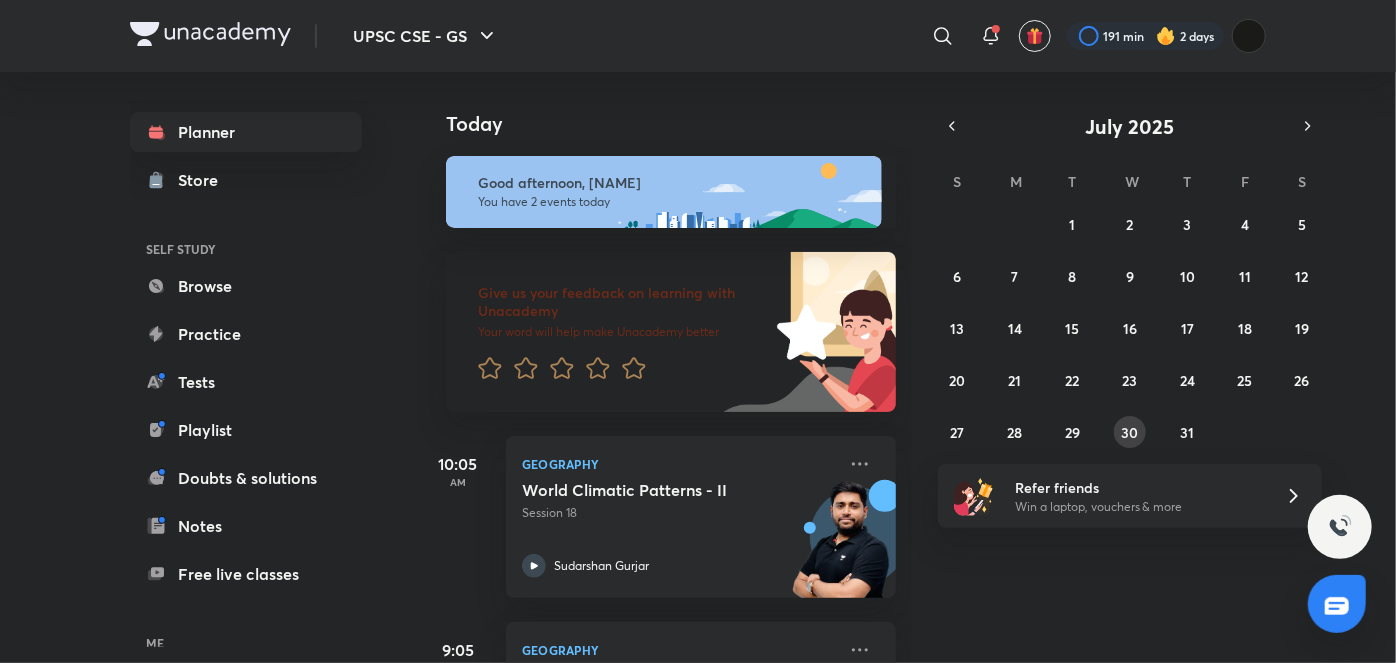 click on "30" at bounding box center (1129, 432) 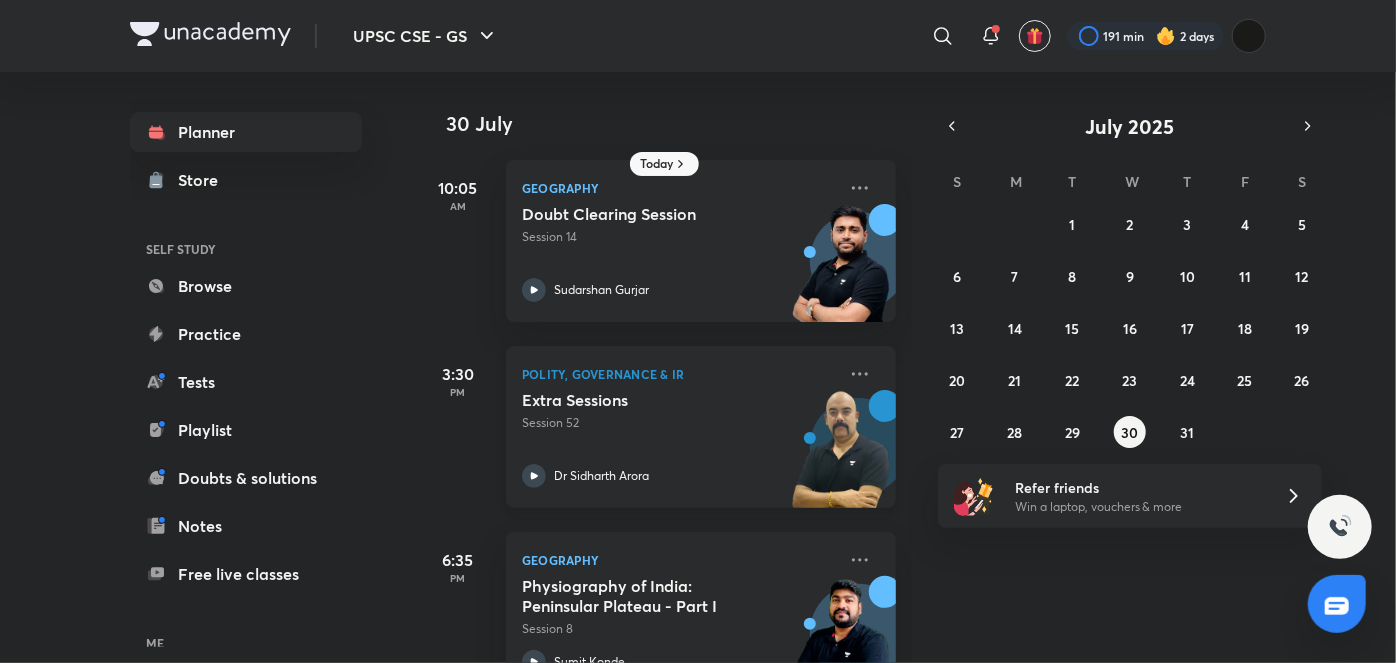 scroll, scrollTop: 252, scrollLeft: 0, axis: vertical 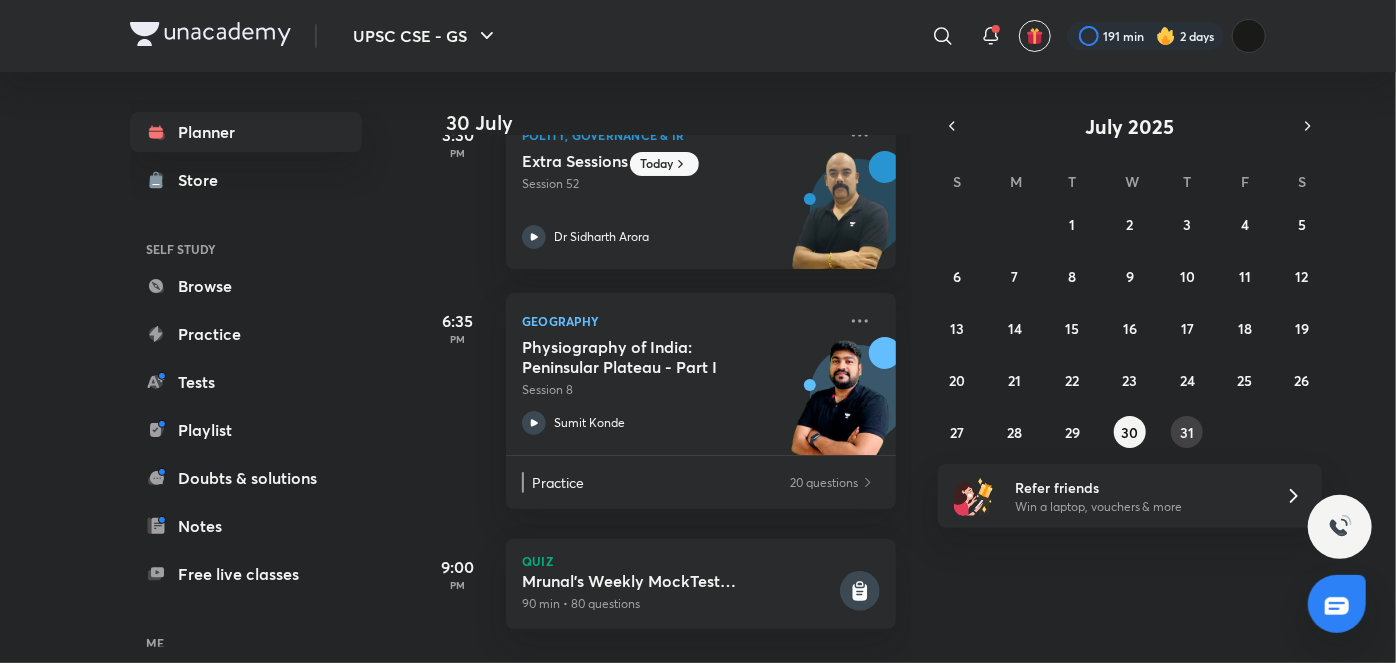 click on "31" at bounding box center (1187, 432) 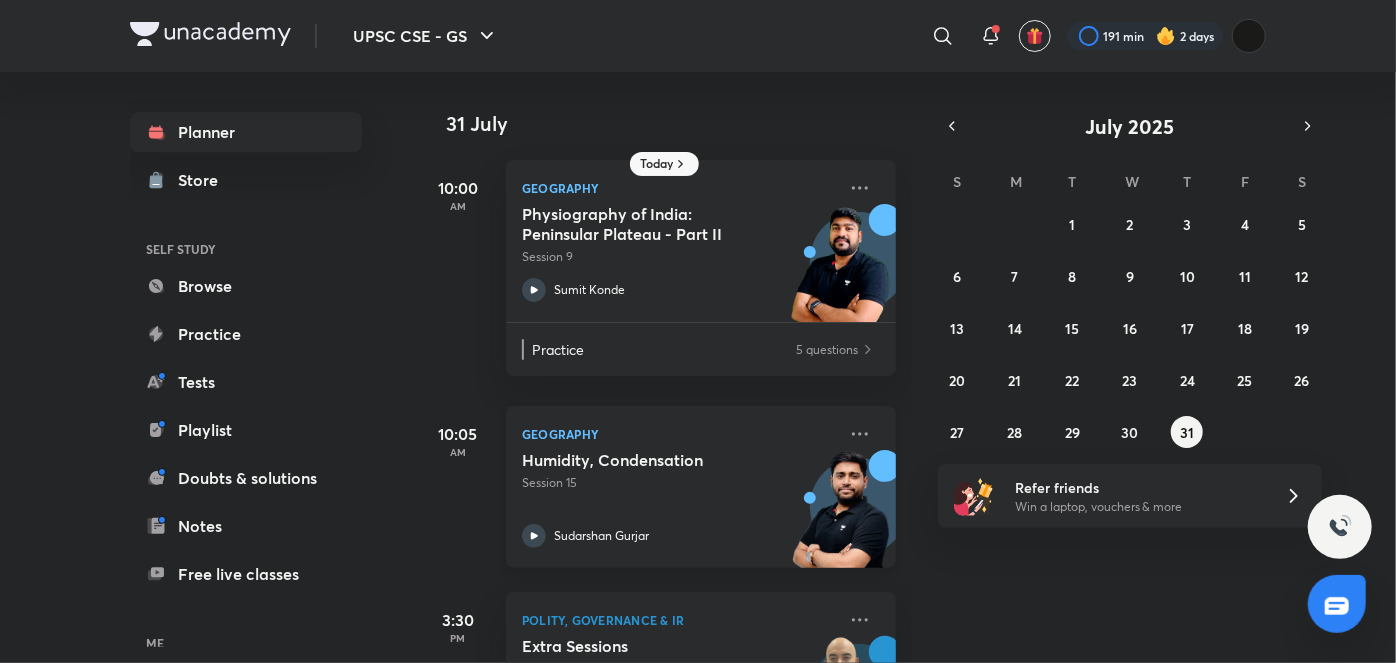 scroll, scrollTop: 306, scrollLeft: 0, axis: vertical 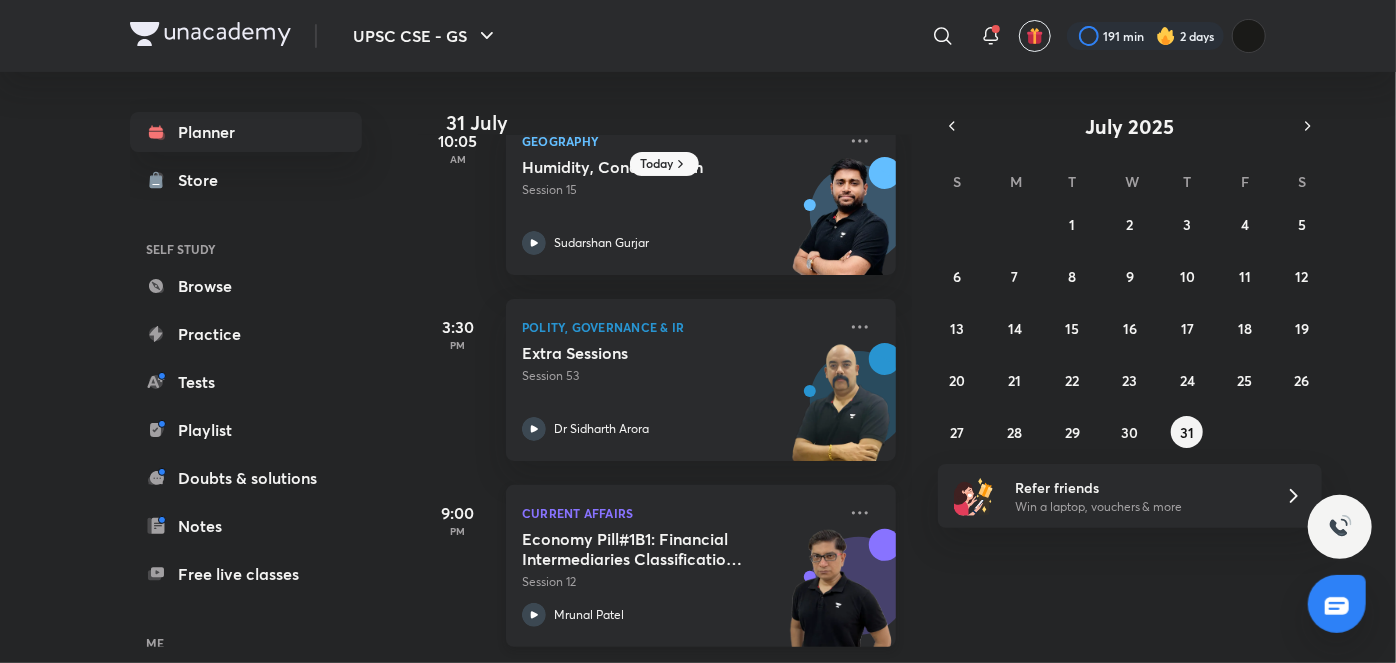 click 